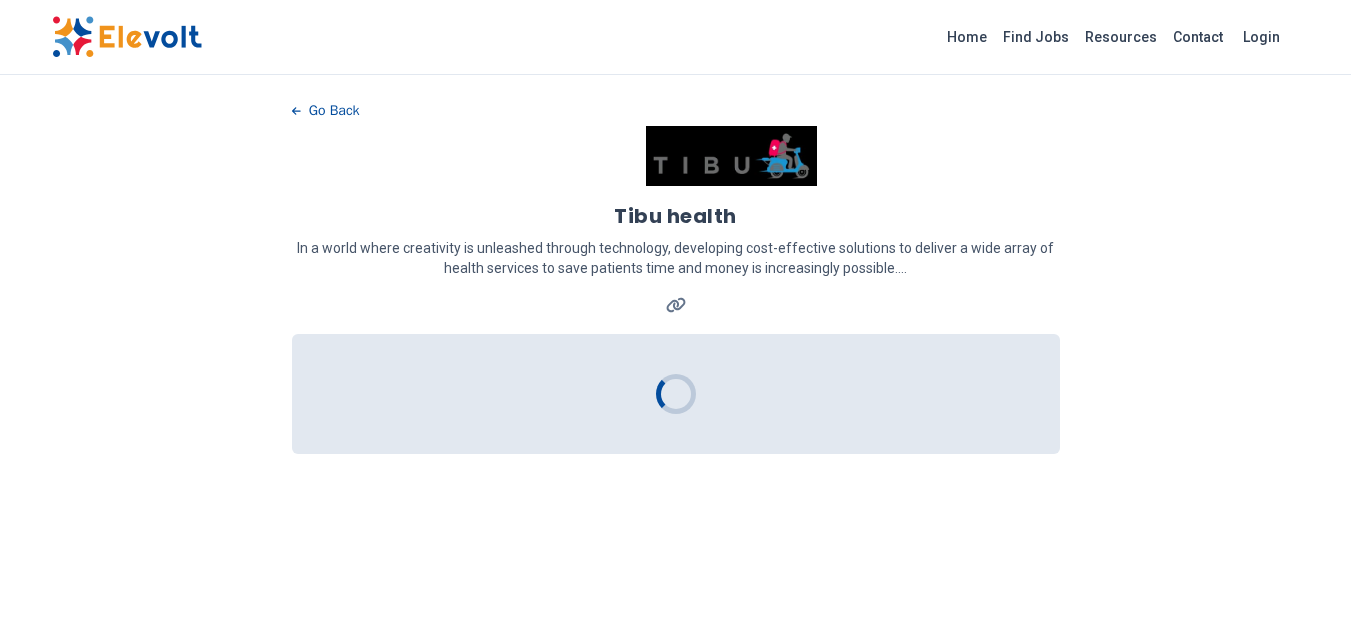 scroll, scrollTop: 0, scrollLeft: 0, axis: both 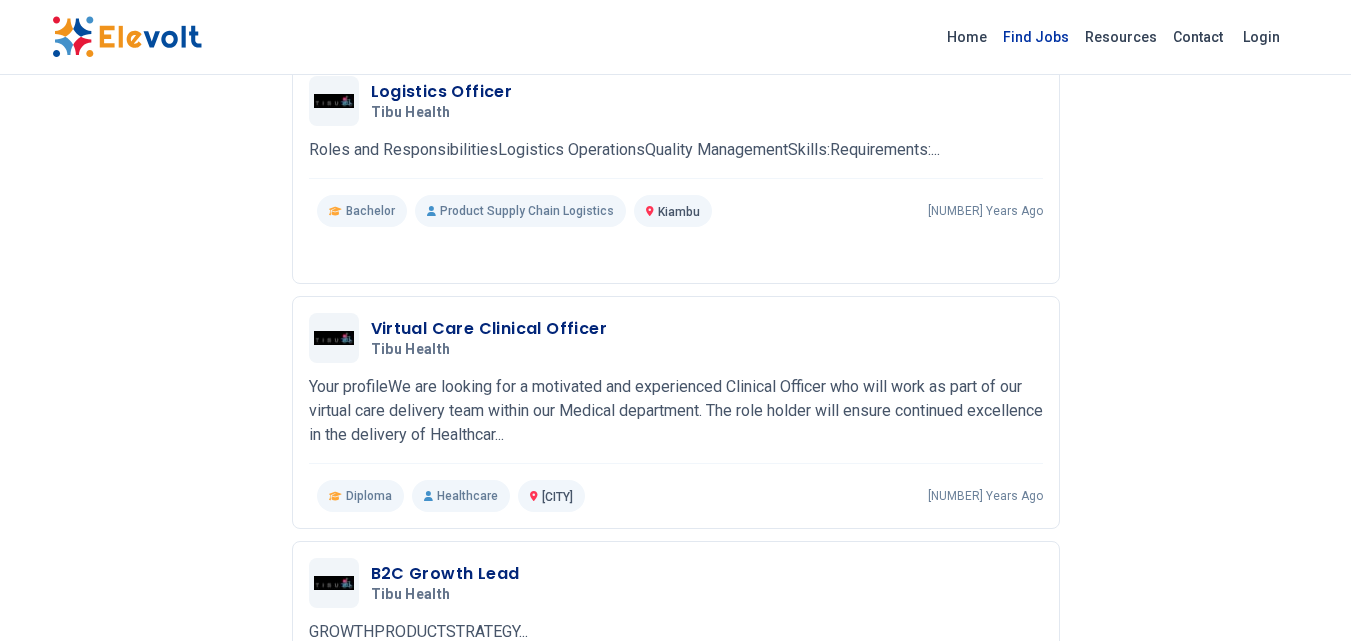 click on "Find Jobs" at bounding box center (1036, 37) 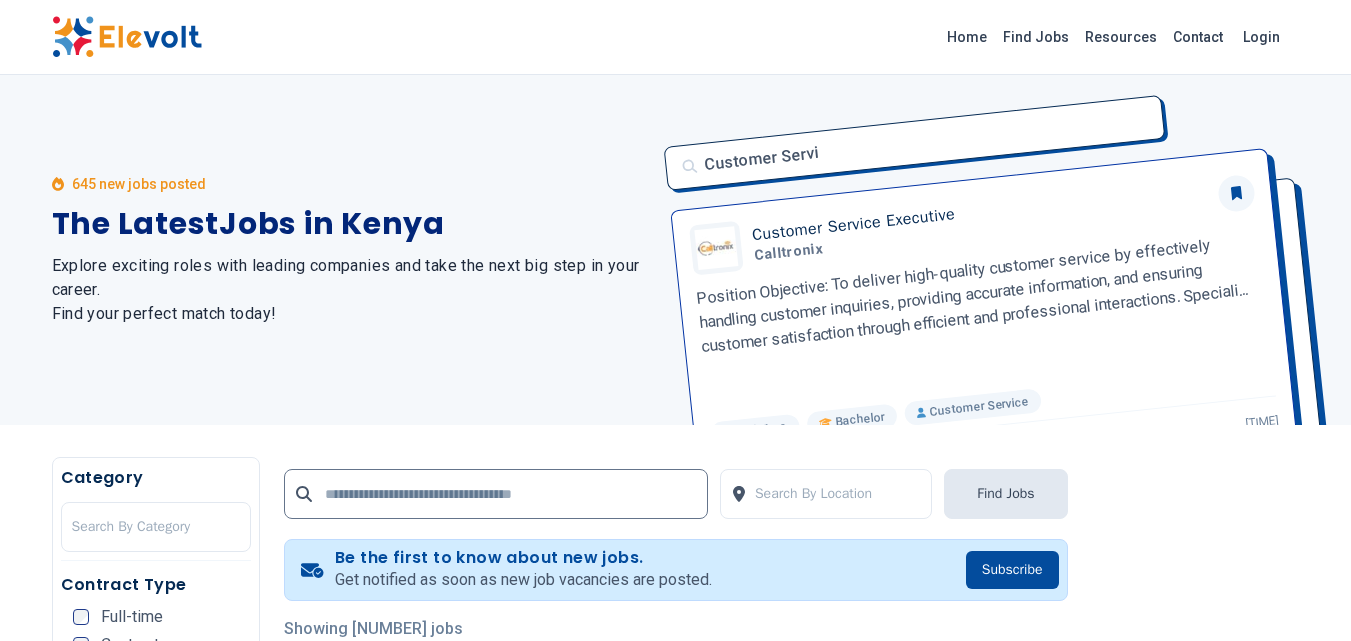 scroll, scrollTop: 0, scrollLeft: 0, axis: both 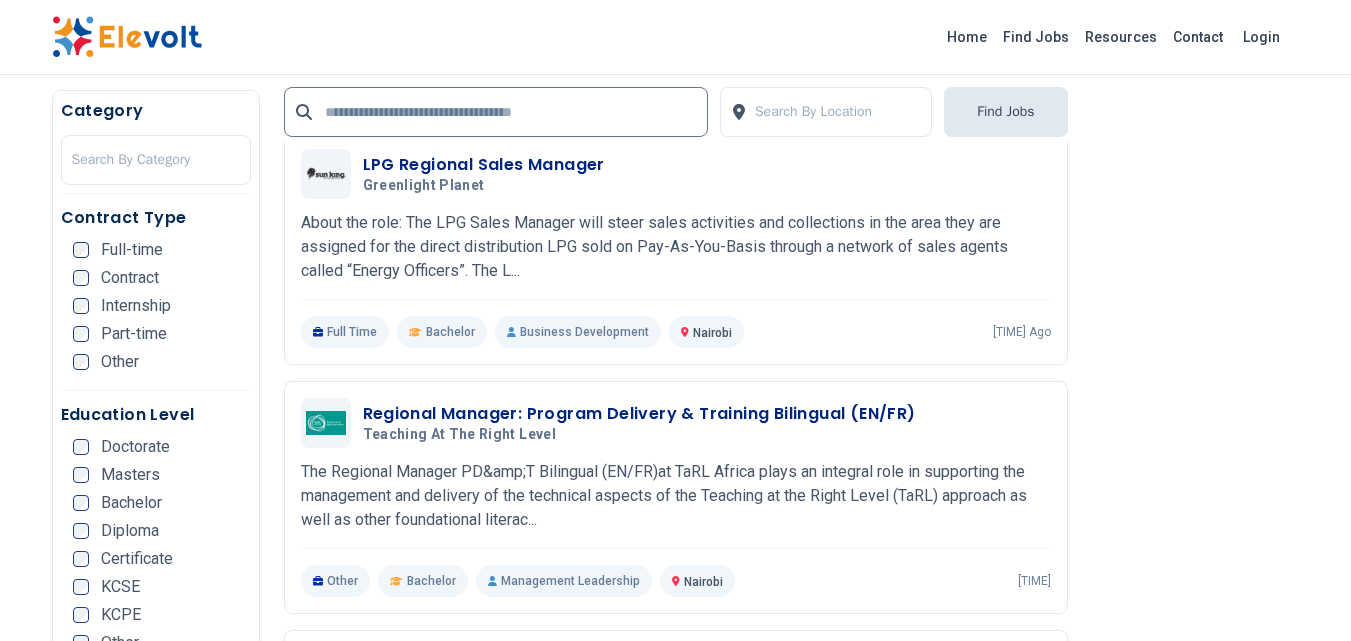click on "Contract Type Full-time Contract Internship Part-time Other" at bounding box center (156, 160) 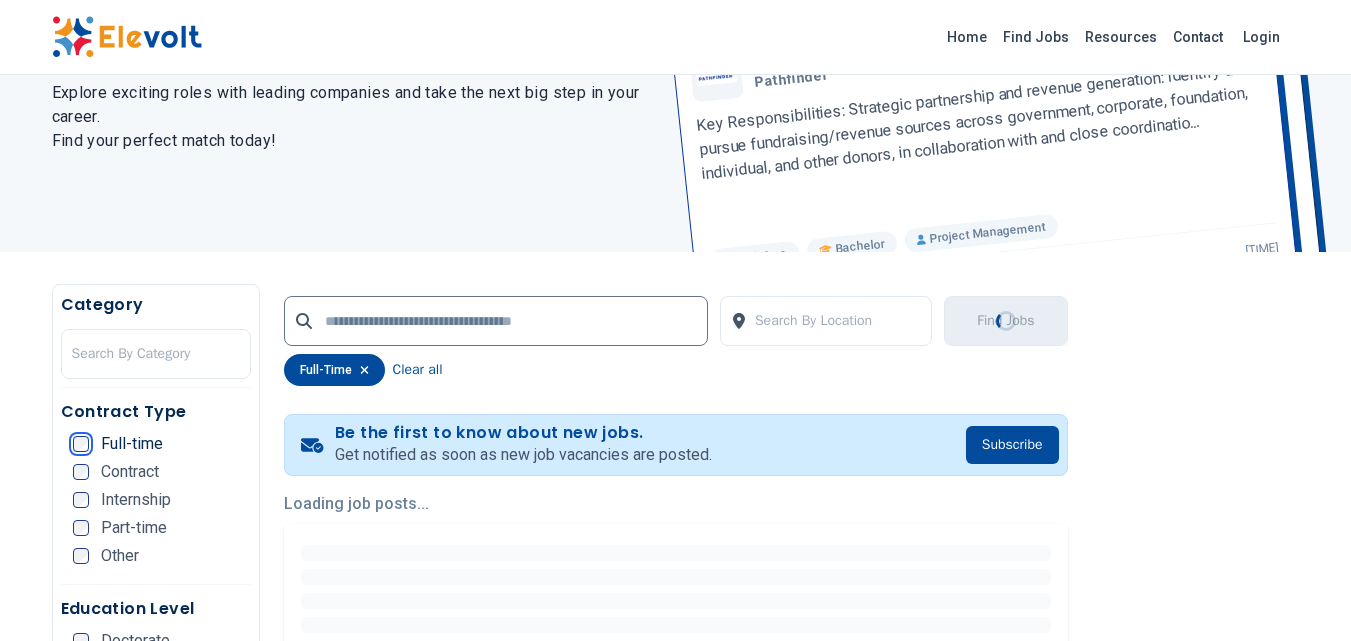 scroll, scrollTop: 0, scrollLeft: 0, axis: both 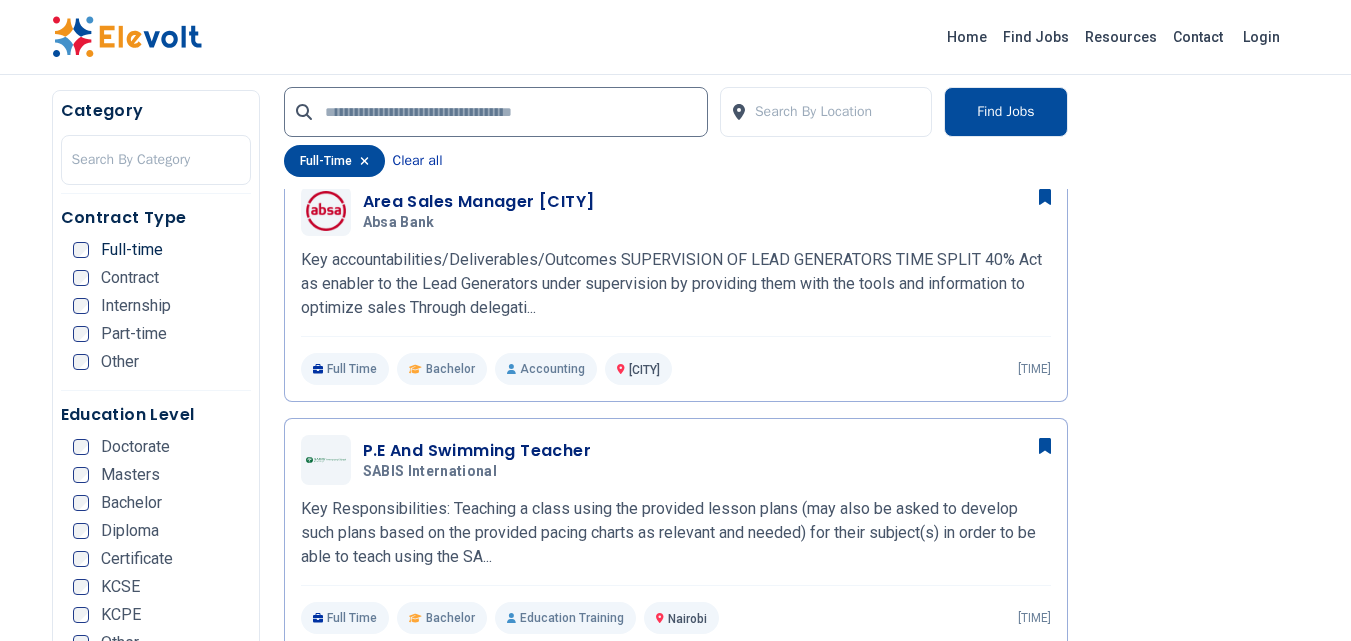 click on "Clear all" at bounding box center (418, 161) 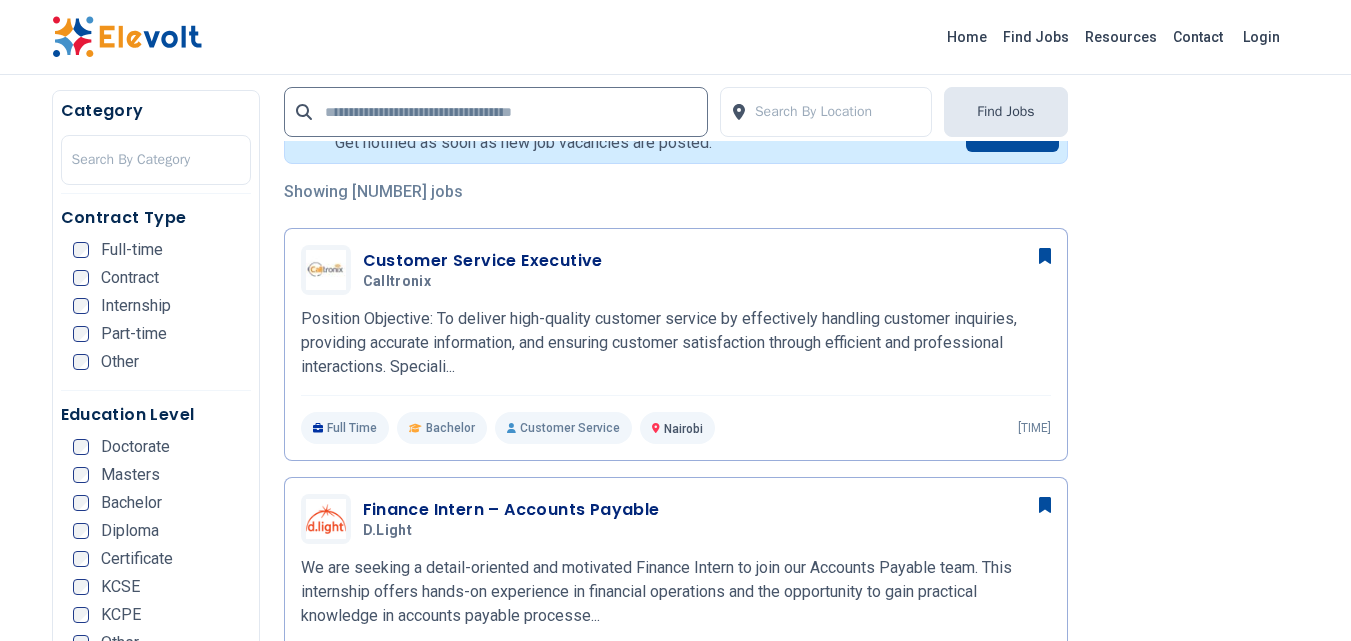 scroll, scrollTop: 400, scrollLeft: 0, axis: vertical 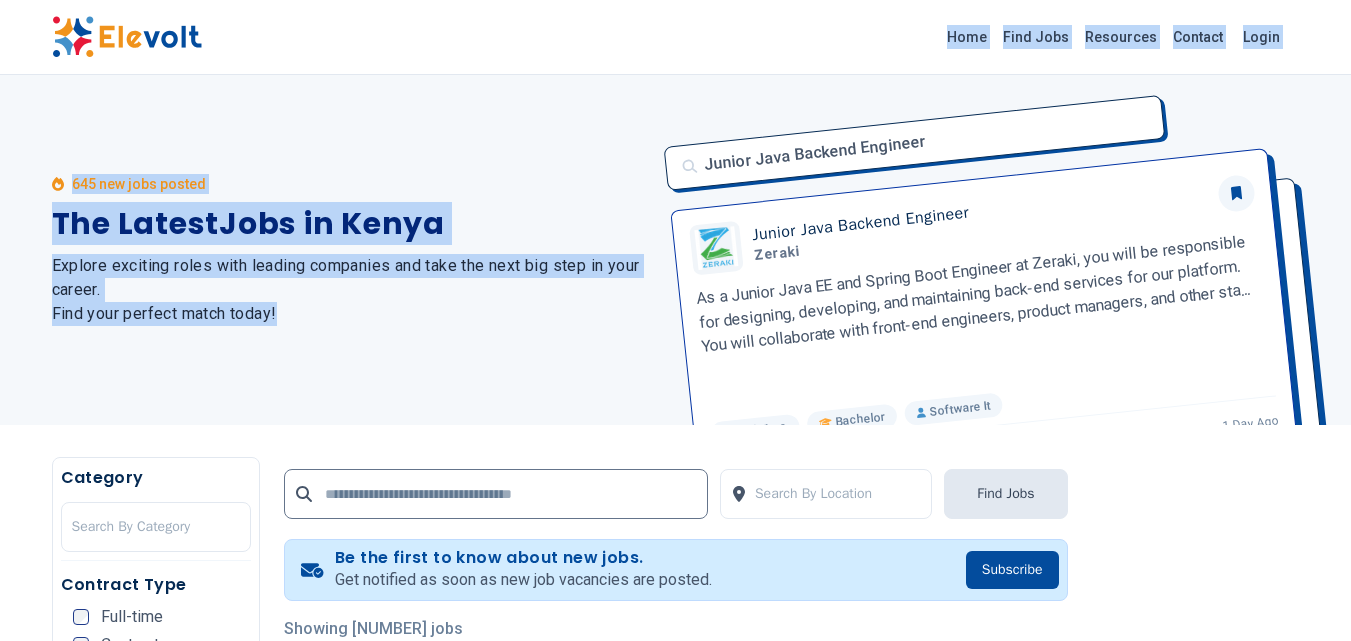 drag, startPoint x: 731, startPoint y: 30, endPoint x: 741, endPoint y: 138, distance: 108.461975 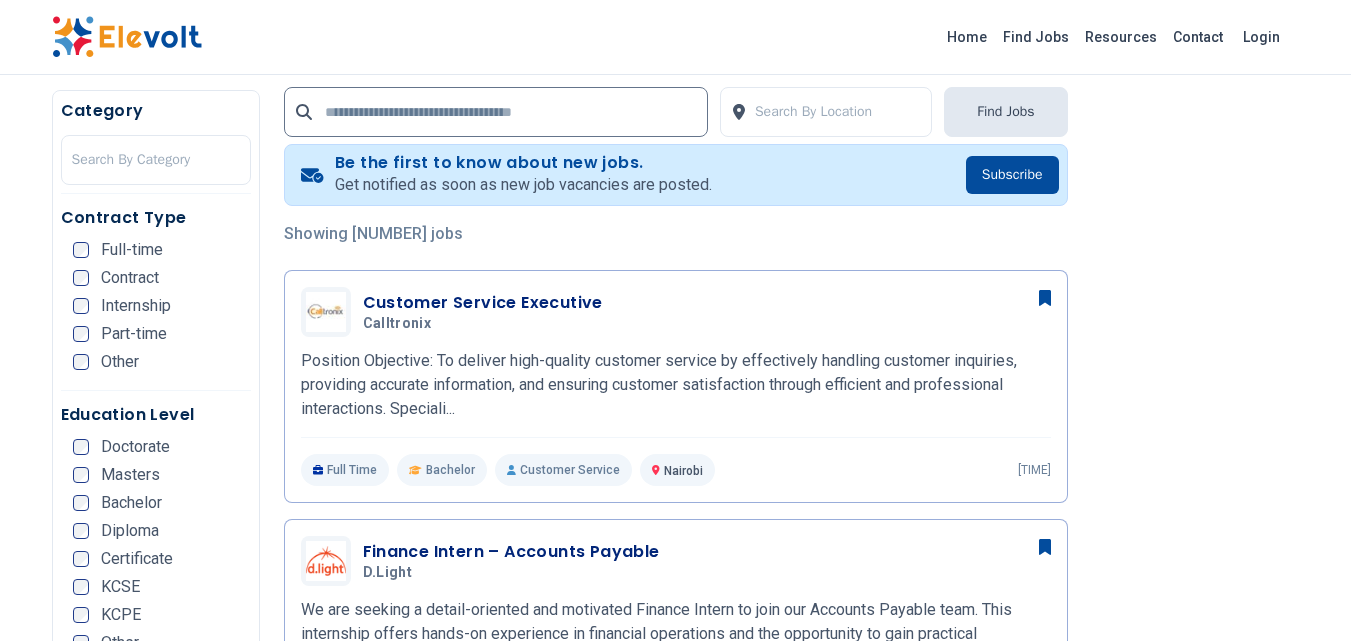 scroll, scrollTop: 400, scrollLeft: 0, axis: vertical 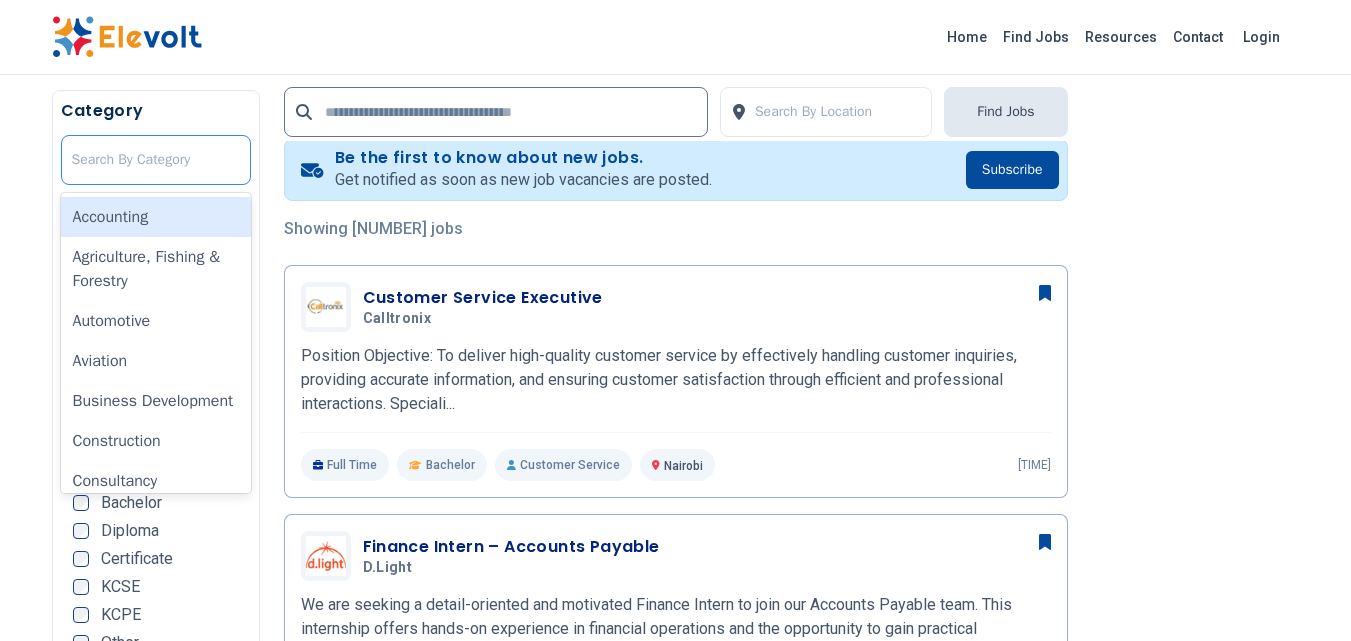 click at bounding box center [156, 160] 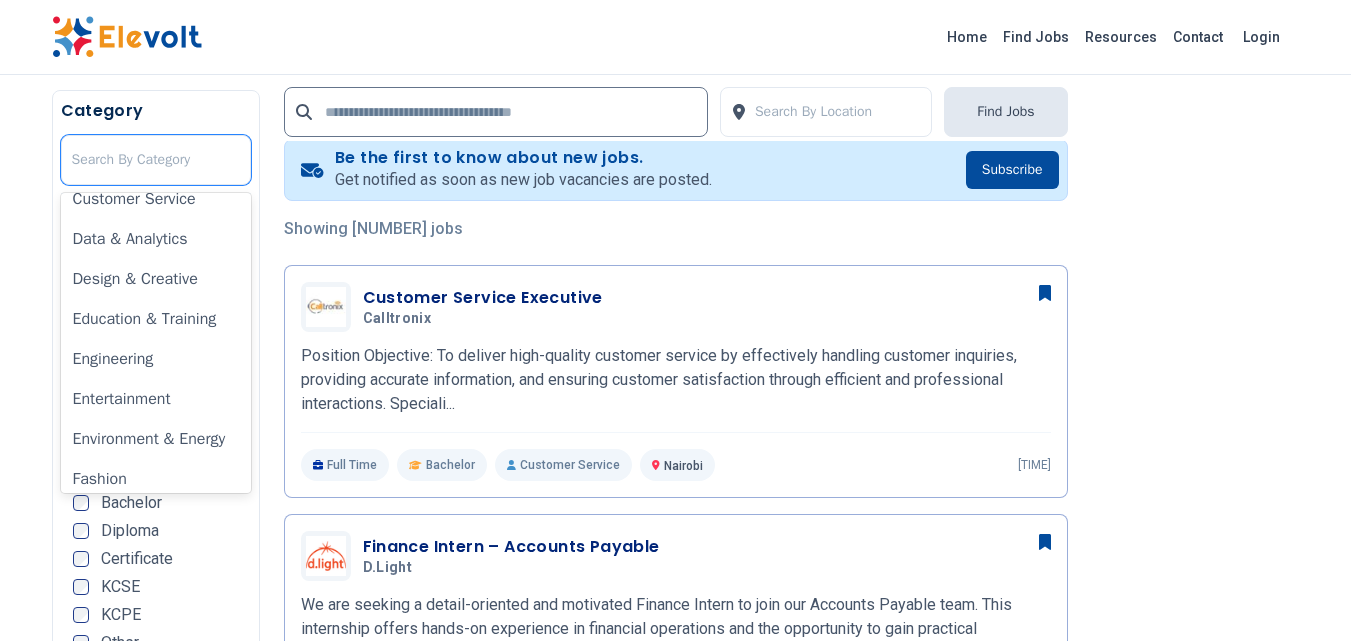 scroll, scrollTop: 0, scrollLeft: 0, axis: both 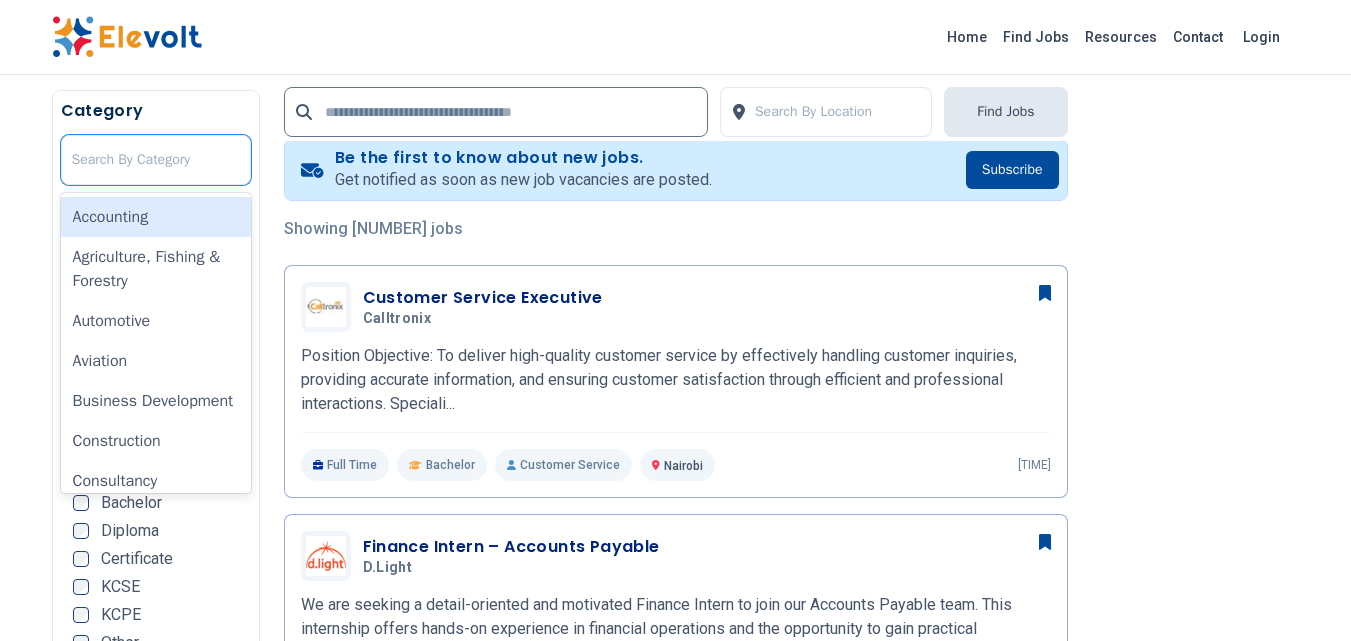 click on "Home Find Jobs Resources Contact Login" at bounding box center (676, 37) 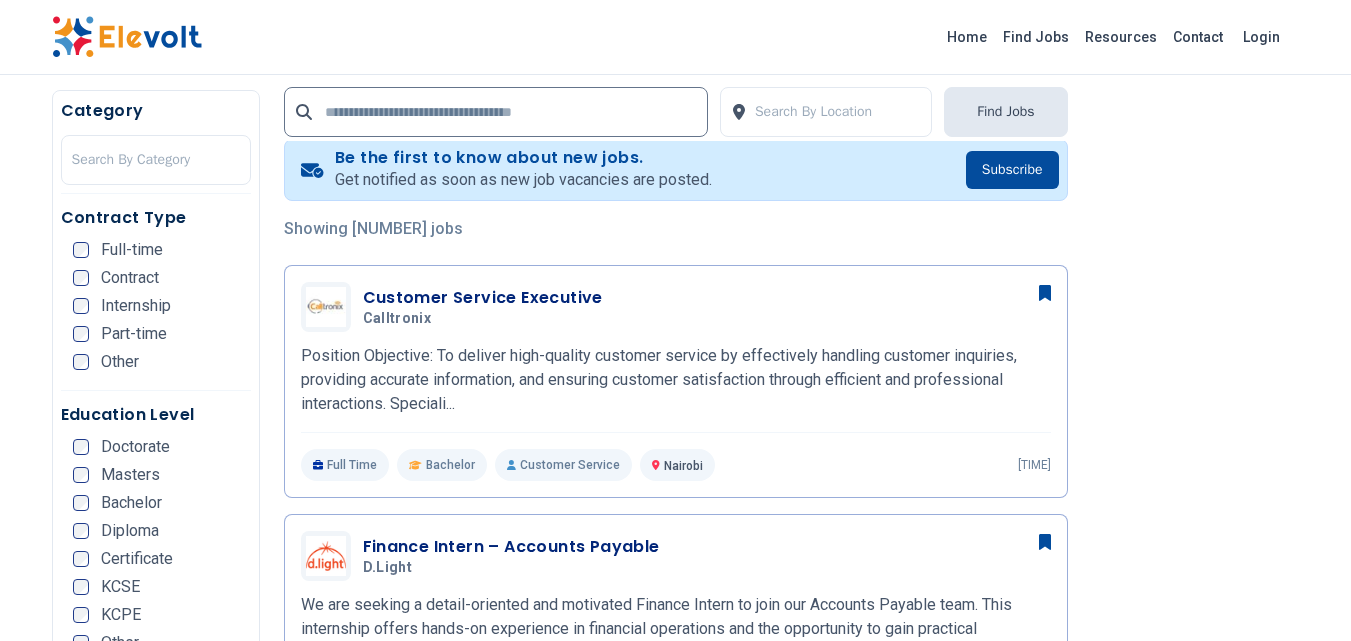 click on "Education Level" at bounding box center (156, 218) 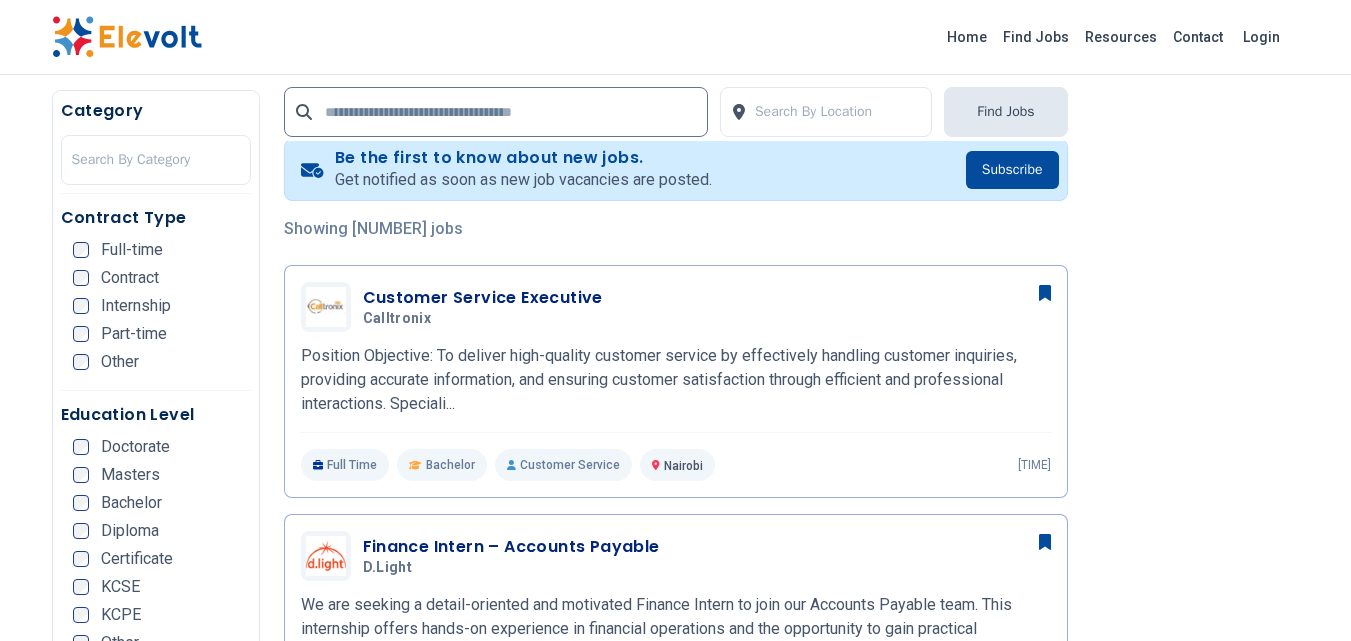 scroll, scrollTop: 500, scrollLeft: 0, axis: vertical 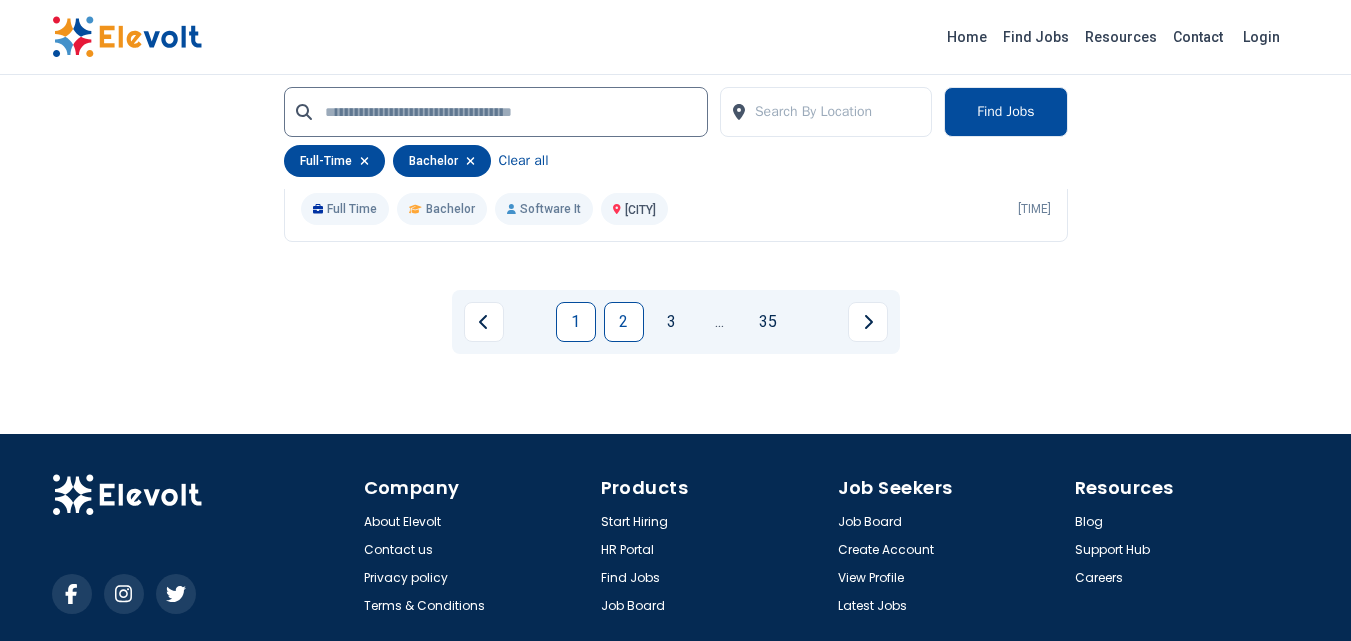click on "2" at bounding box center [624, 322] 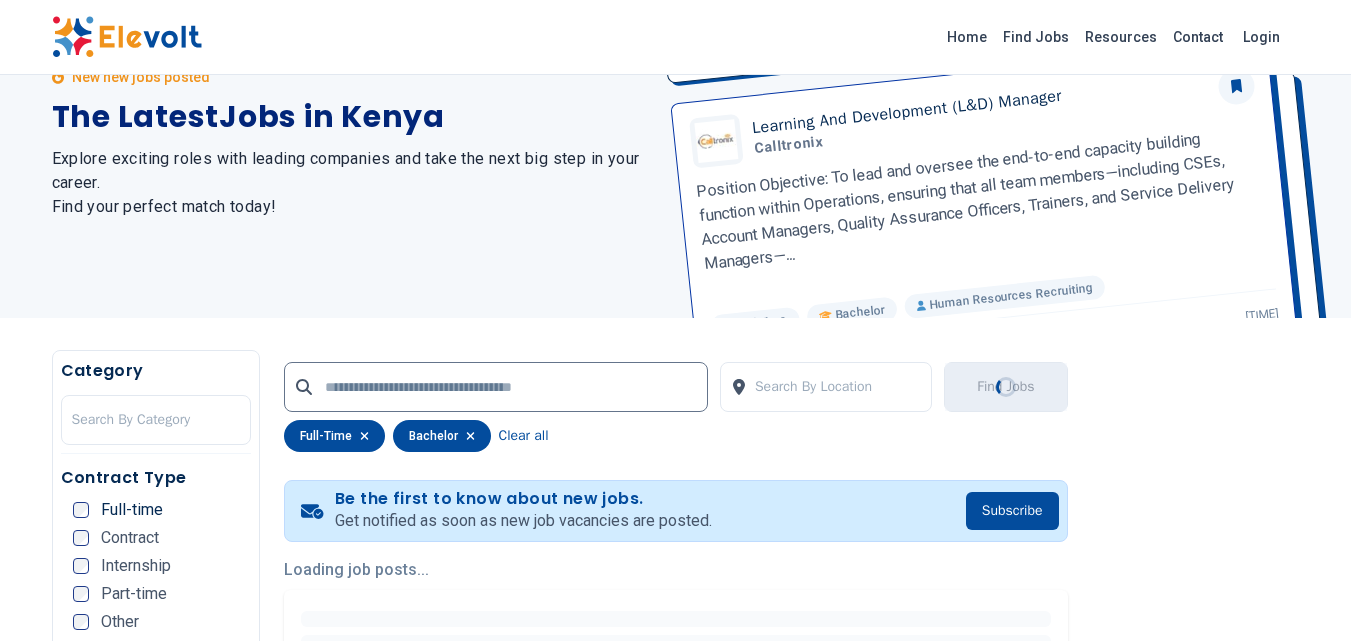 scroll, scrollTop: 0, scrollLeft: 0, axis: both 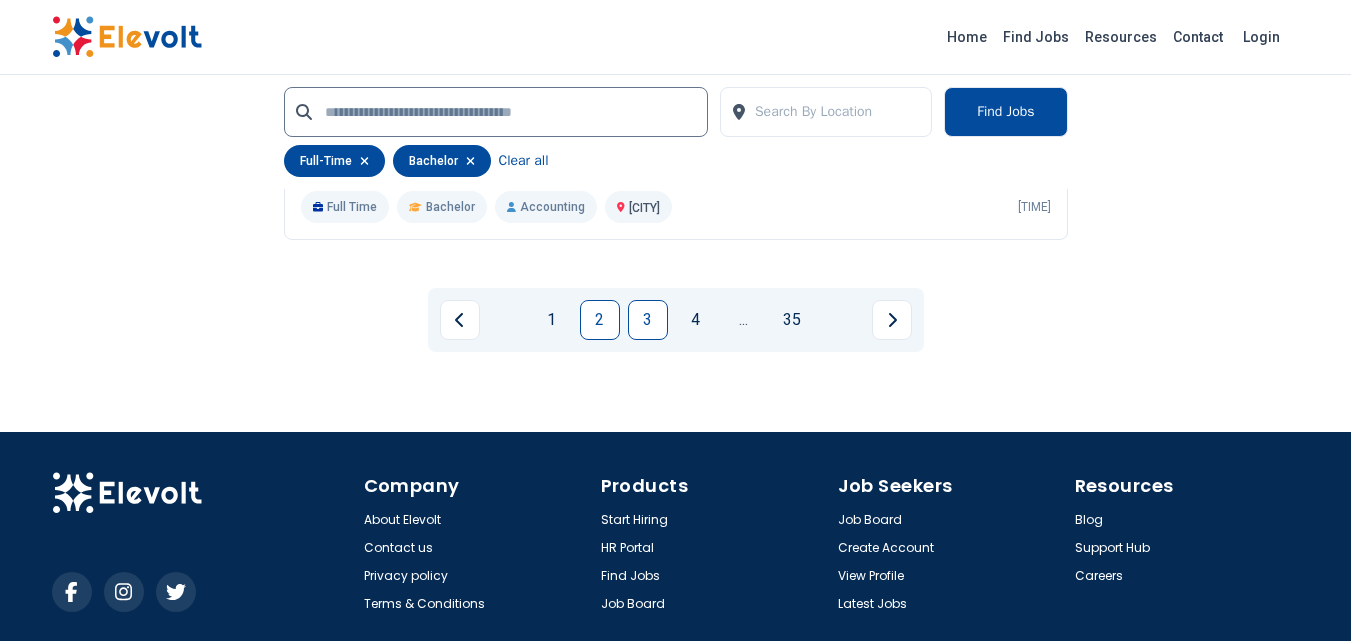 click on "3" at bounding box center [648, 320] 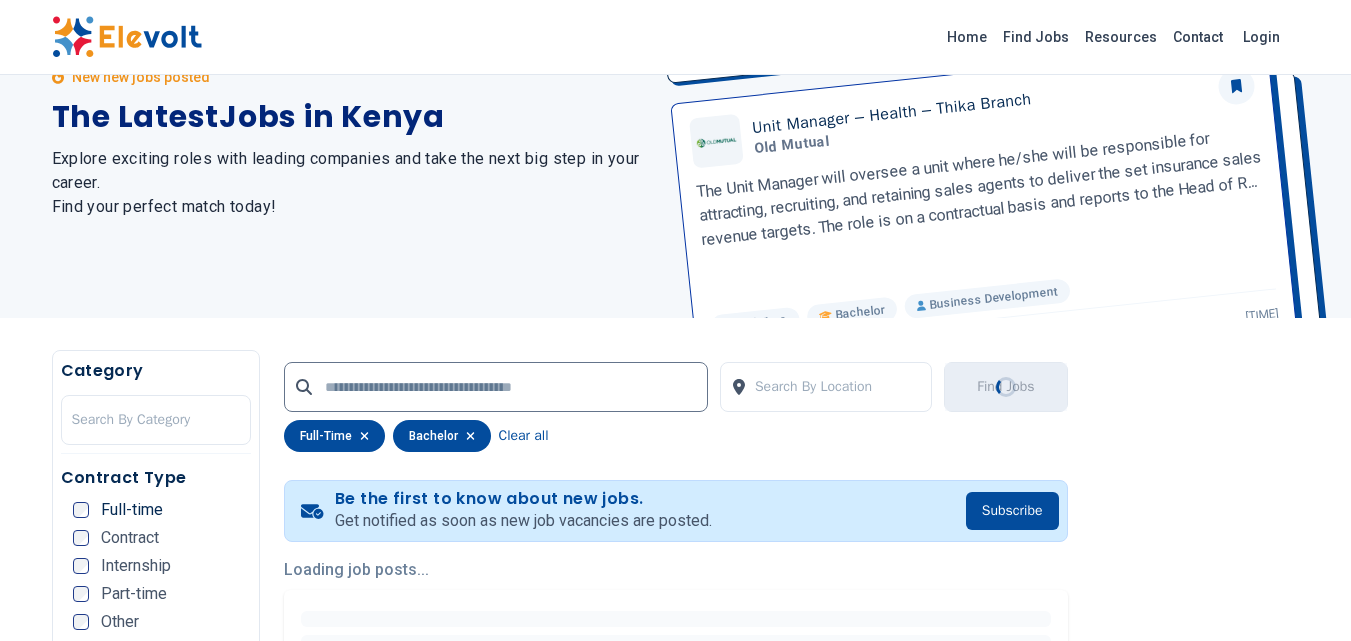 scroll, scrollTop: 0, scrollLeft: 0, axis: both 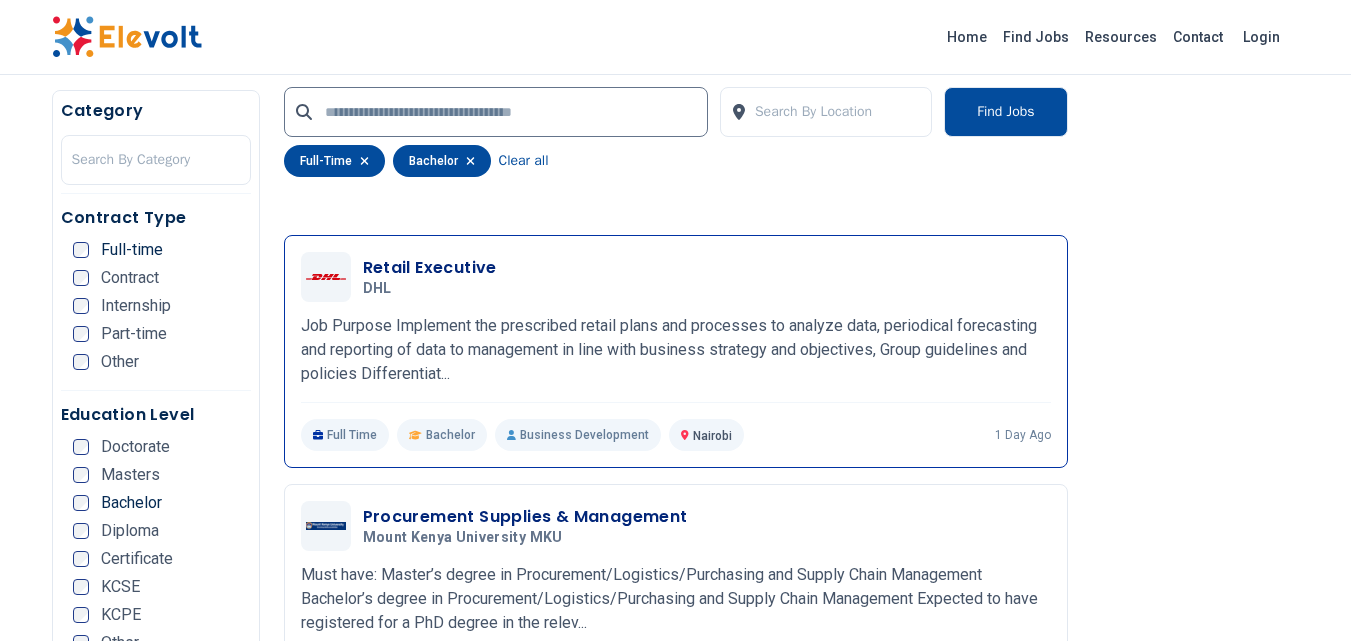 click on "Retail Executive" at bounding box center (430, 268) 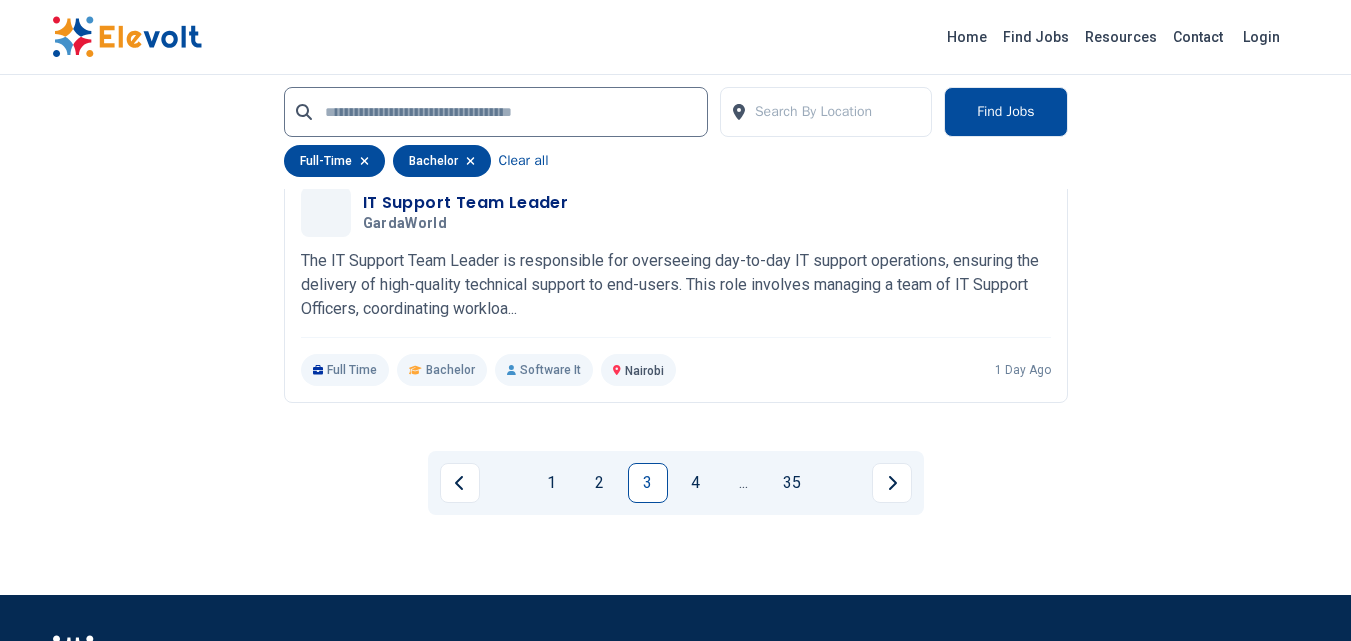 scroll, scrollTop: 4600, scrollLeft: 0, axis: vertical 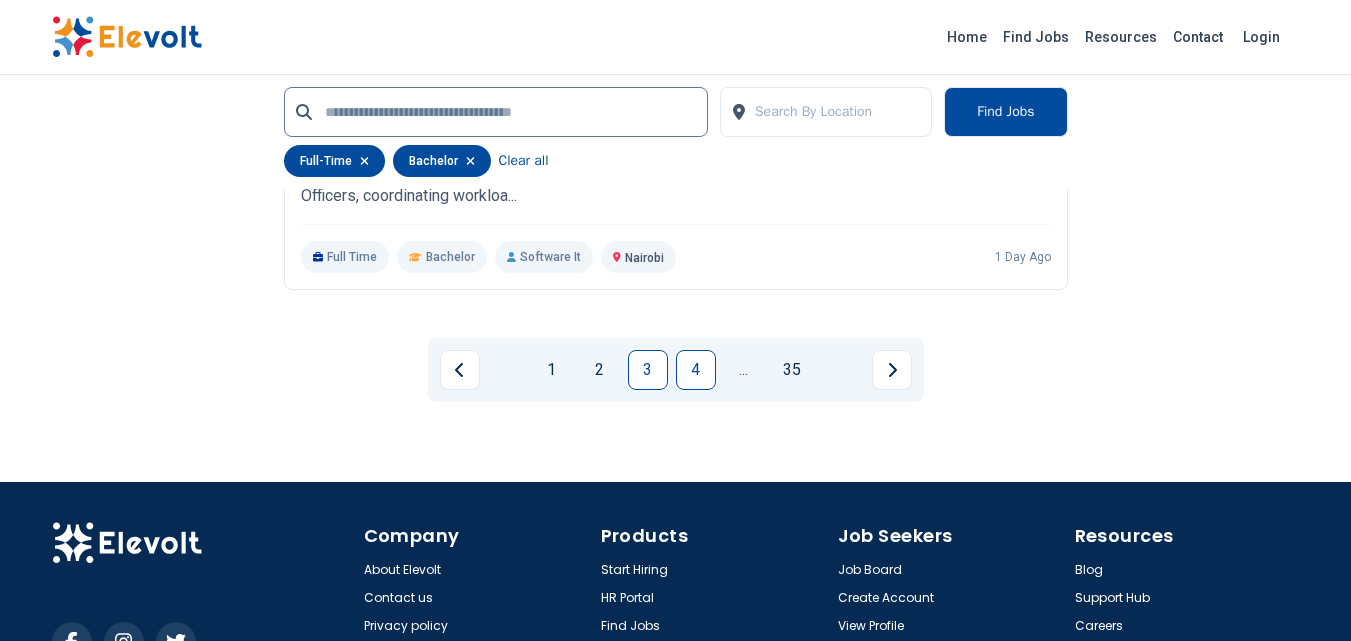 click on "4" at bounding box center (696, 370) 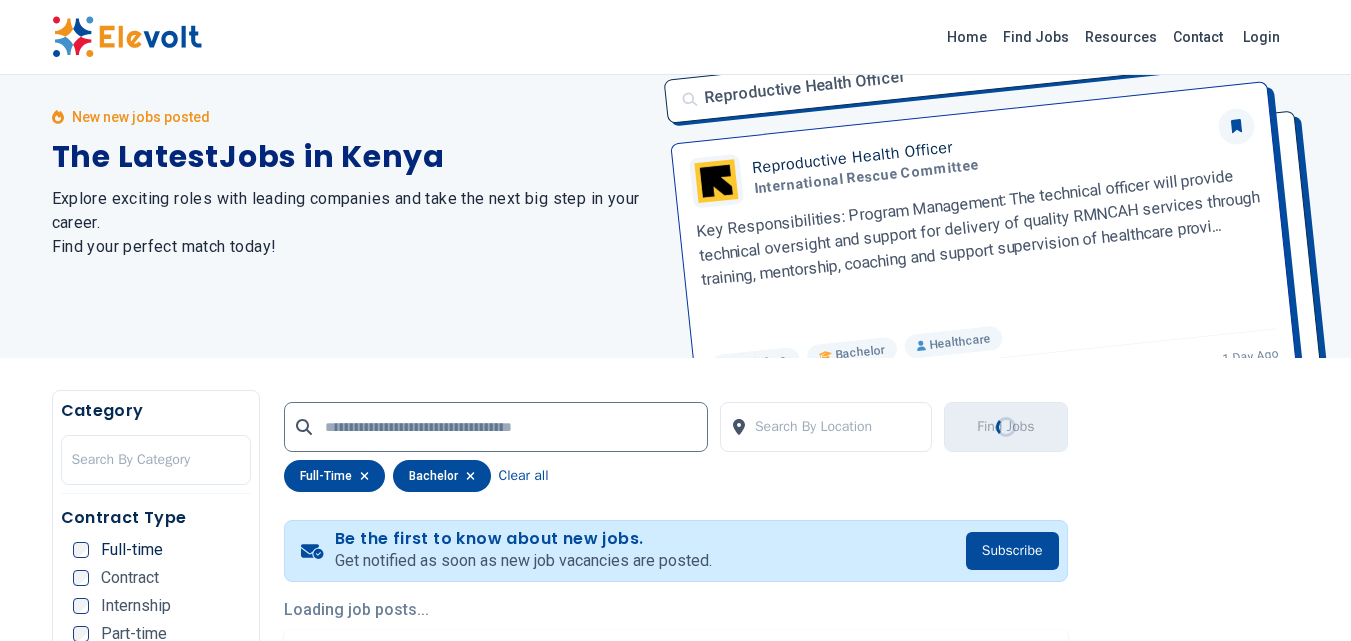 scroll, scrollTop: 0, scrollLeft: 0, axis: both 